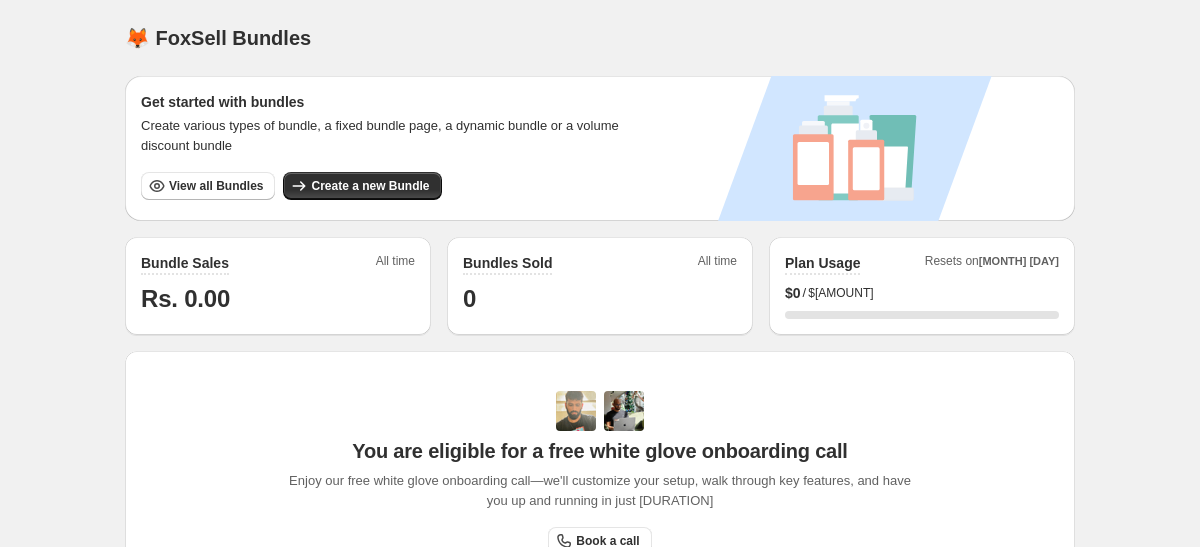 scroll, scrollTop: 0, scrollLeft: 0, axis: both 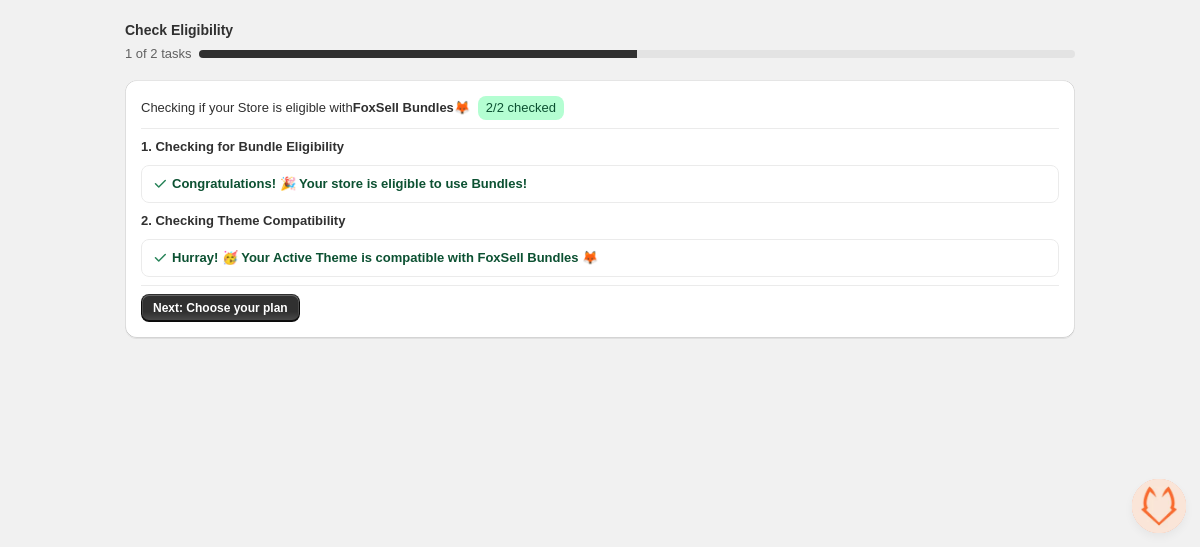click on "1. Checking for Bundle Eligibility" at bounding box center [600, 147] 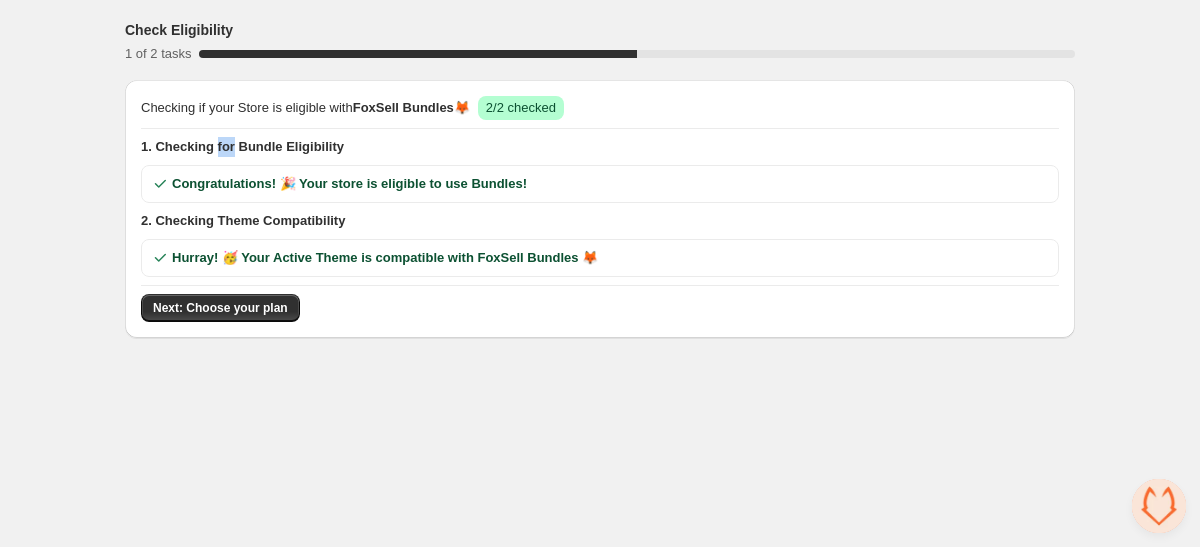 click on "1. Checking for Bundle Eligibility" at bounding box center (600, 147) 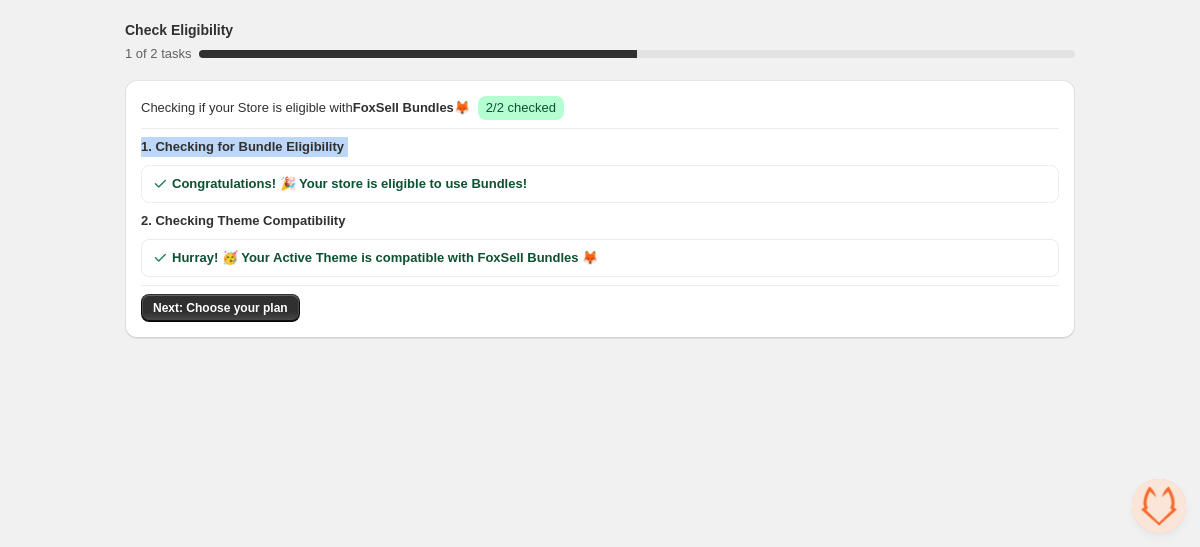 click on "1. Checking for Bundle Eligibility" at bounding box center [600, 147] 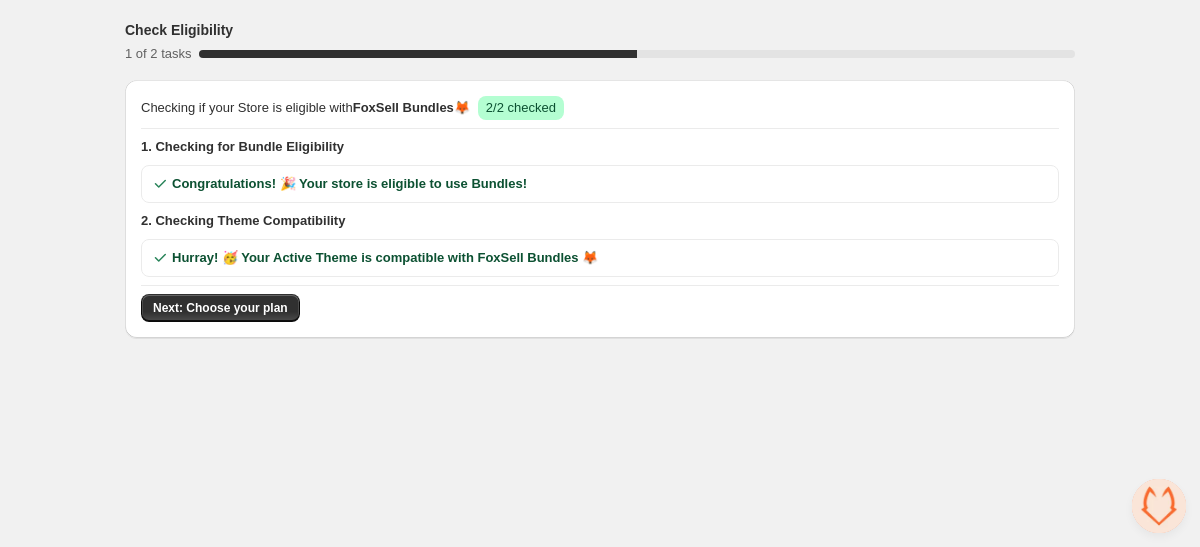 click on "Checking if your Store is eligible with  FoxSell Bundles  🦊 Success 2/2 checked 1. Checking for Bundle Eligibility Congratulations! 🎉 Your store is eligible to use Bundles! 2. Checking Theme Compatibility Hurray! 🥳 Your Active Theme is compatible with FoxSell Bundles 🦊 Next: Choose your plan" at bounding box center [600, 209] 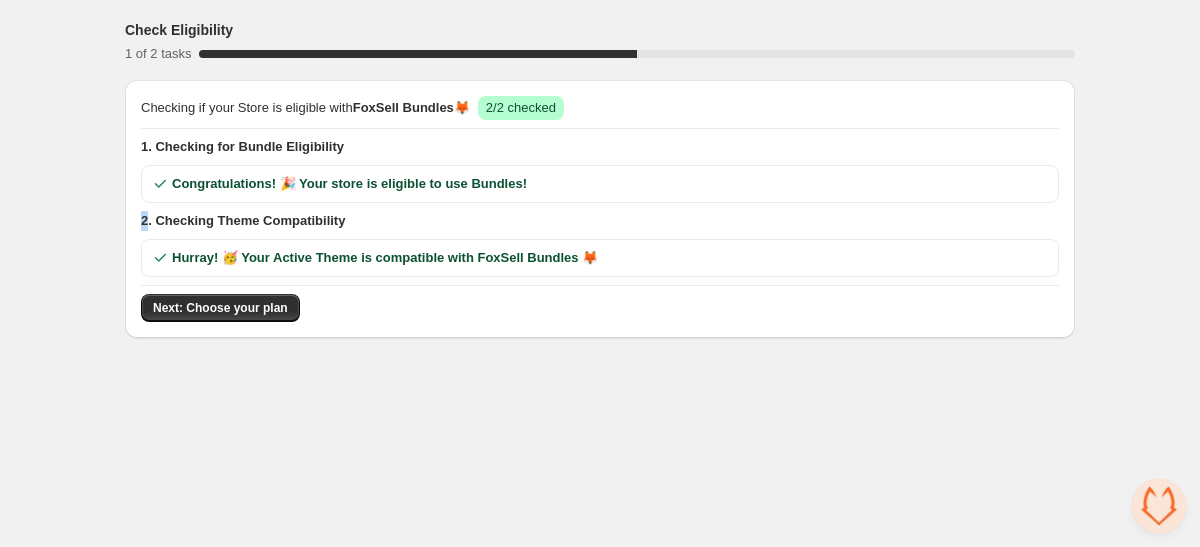 click on "Checking if your Store is eligible with  FoxSell Bundles  🦊 Success 2/2 checked 1. Checking for Bundle Eligibility Congratulations! 🎉 Your store is eligible to use Bundles! 2. Checking Theme Compatibility Hurray! 🥳 Your Active Theme is compatible with FoxSell Bundles 🦊 Next: Choose your plan" at bounding box center (600, 209) 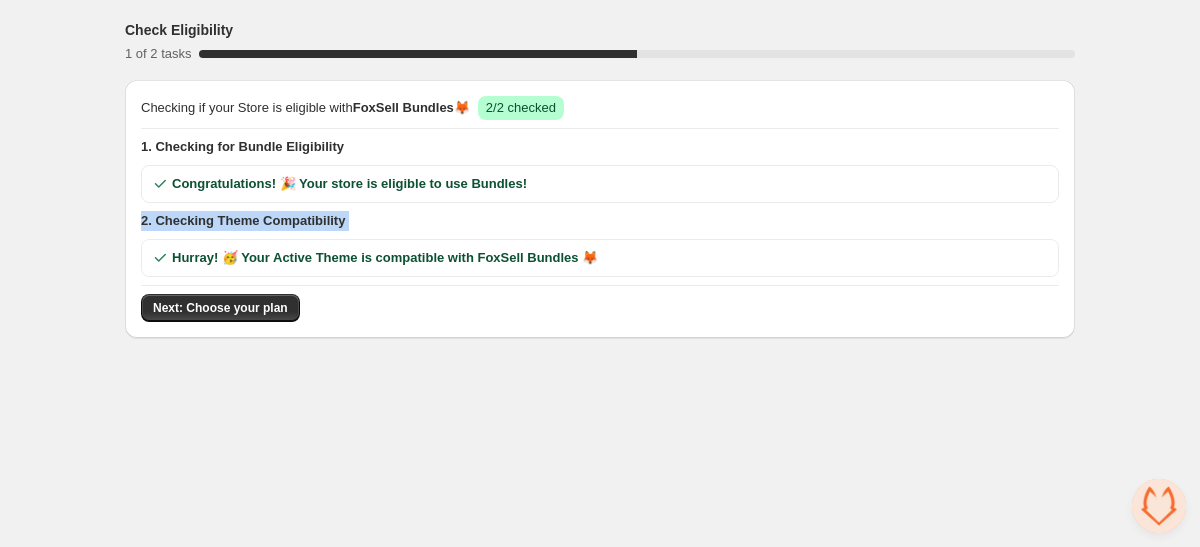 click on "Checking if your Store is eligible with  FoxSell Bundles  🦊 Success 2/2 checked 1. Checking for Bundle Eligibility Congratulations! 🎉 Your store is eligible to use Bundles! 2. Checking Theme Compatibility Hurray! 🥳 Your Active Theme is compatible with FoxSell Bundles 🦊 Next: Choose your plan" at bounding box center [600, 209] 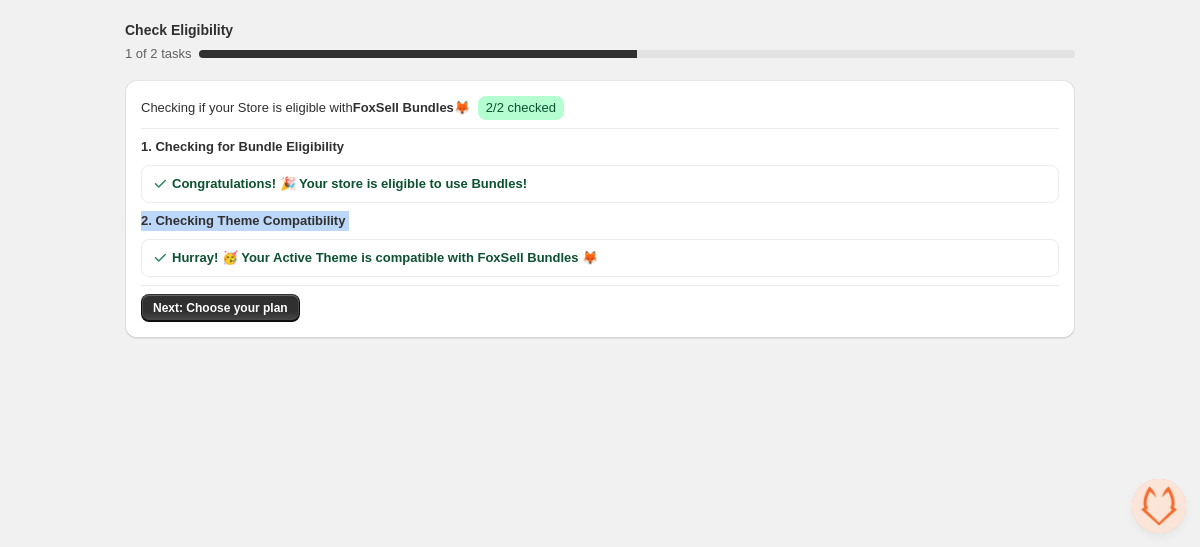 click on "2. Checking Theme Compatibility" at bounding box center [600, 221] 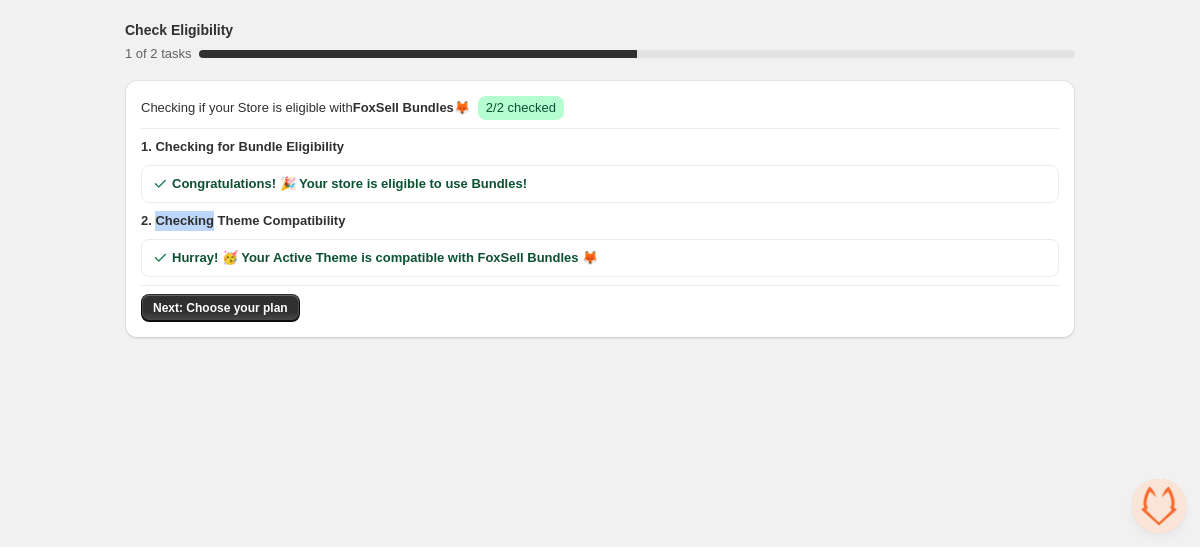 click on "2. Checking Theme Compatibility" at bounding box center [600, 221] 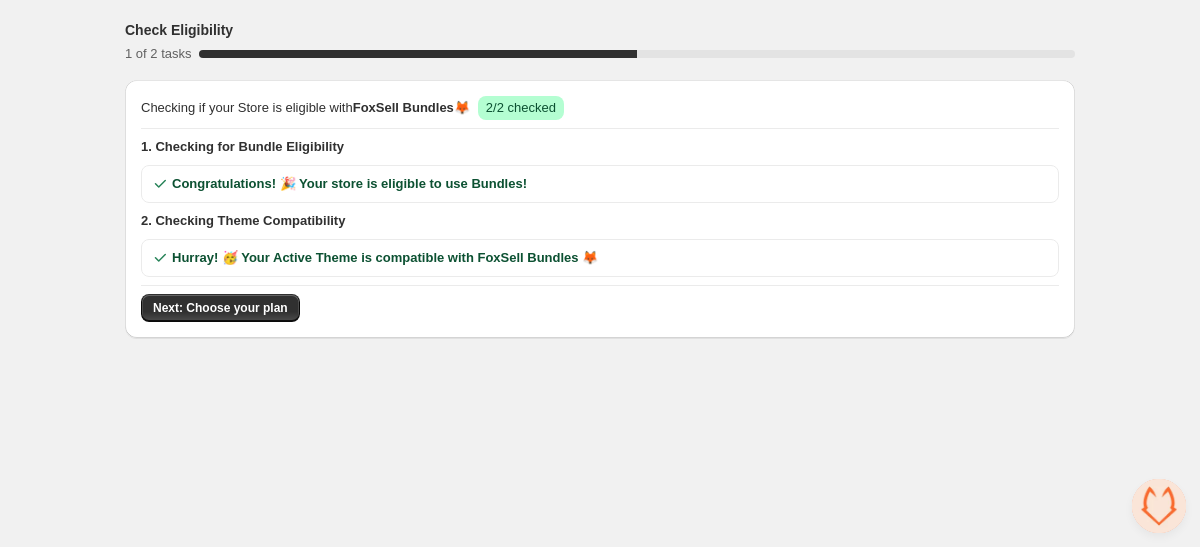 click on "Checking if your Store is eligible with  FoxSell Bundles  🦊" at bounding box center [305, 108] 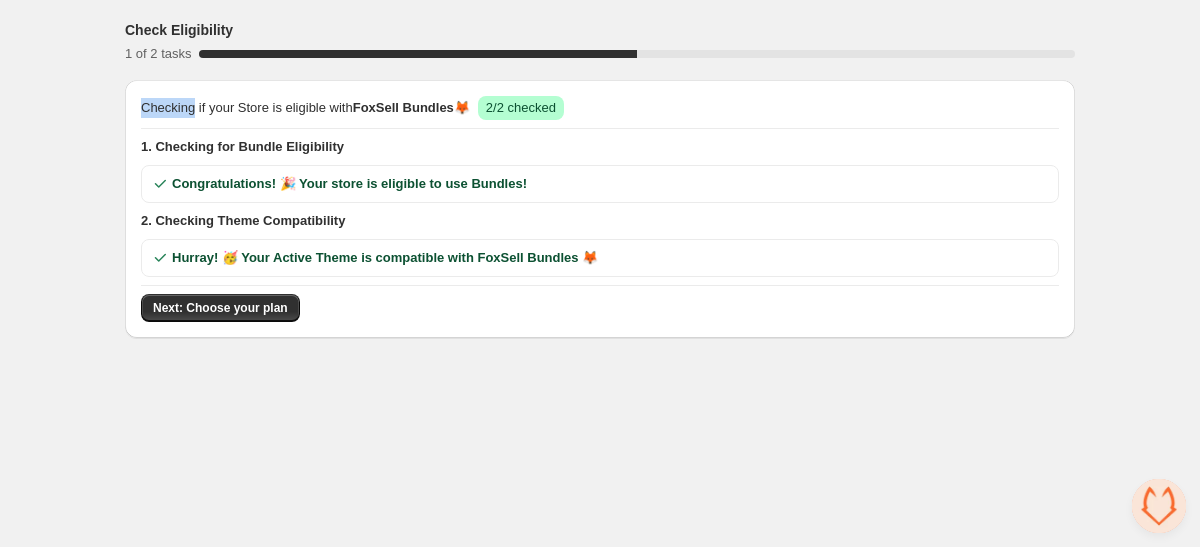 click on "Checking if your Store is eligible with  FoxSell Bundles  🦊" at bounding box center (305, 108) 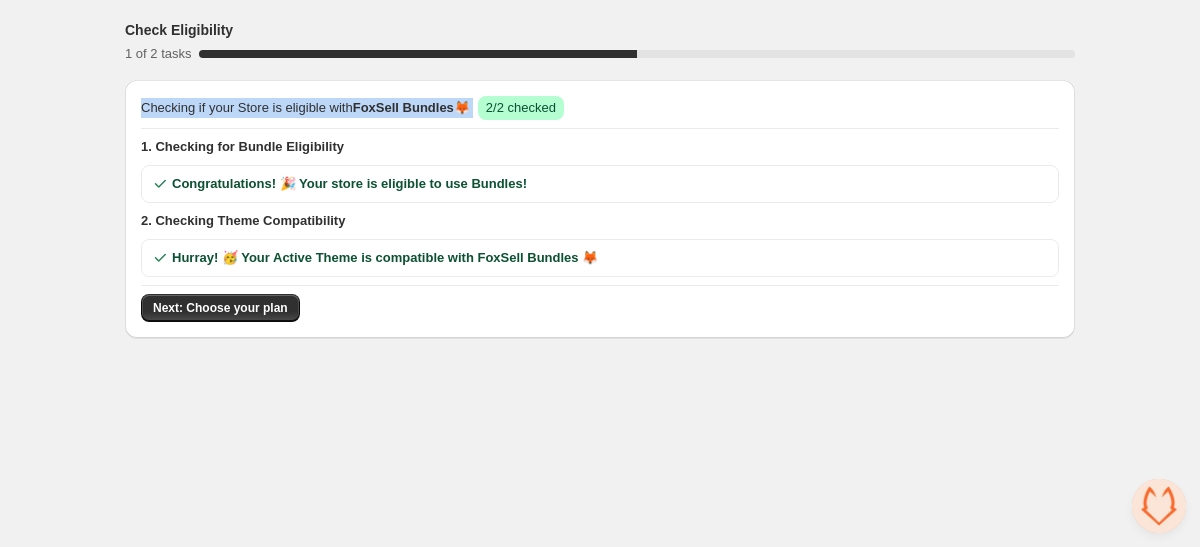 click on "Checking if your Store is eligible with  FoxSell Bundles  🦊" at bounding box center [305, 108] 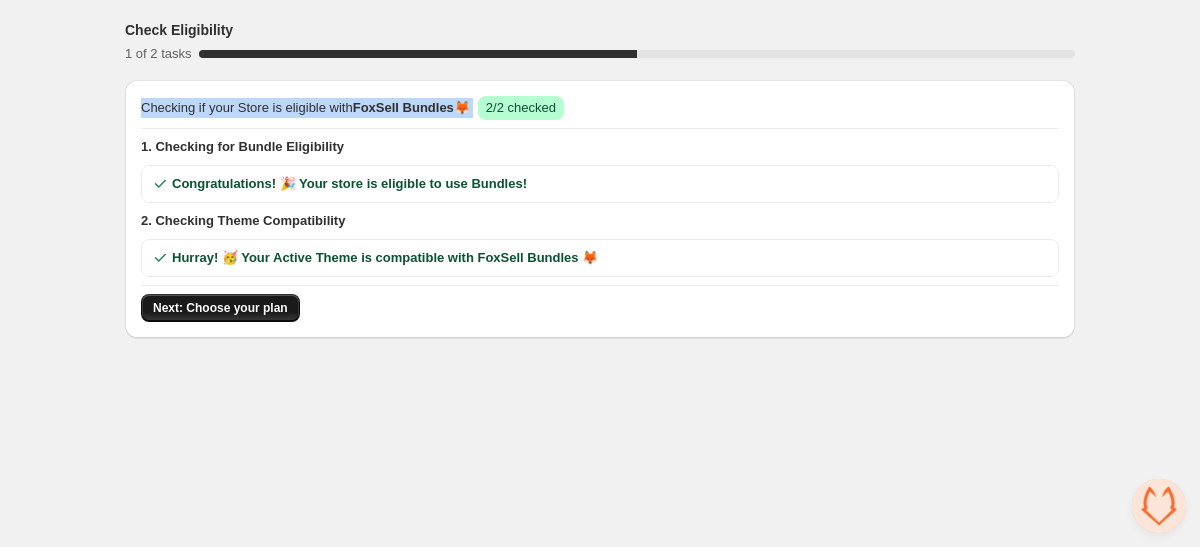 click on "Next: Choose your plan" at bounding box center [220, 308] 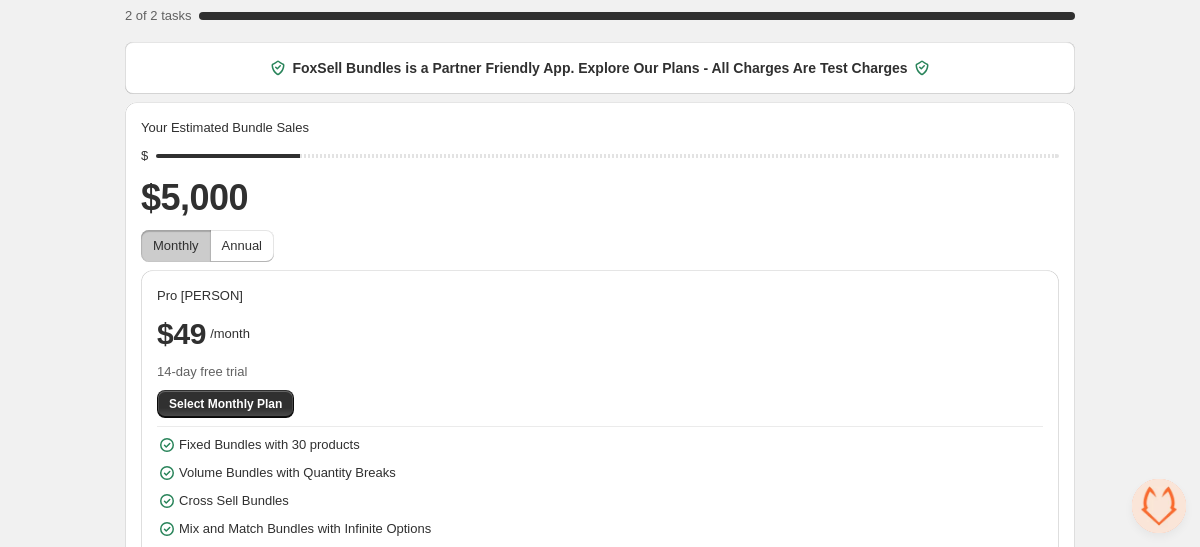 scroll, scrollTop: 0, scrollLeft: 0, axis: both 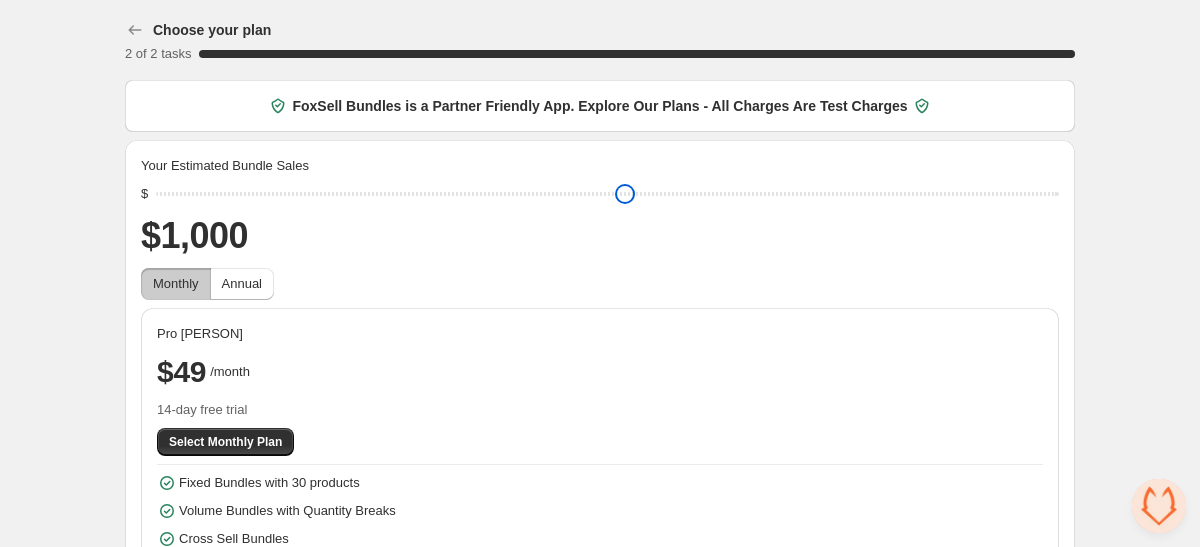 type on "****" 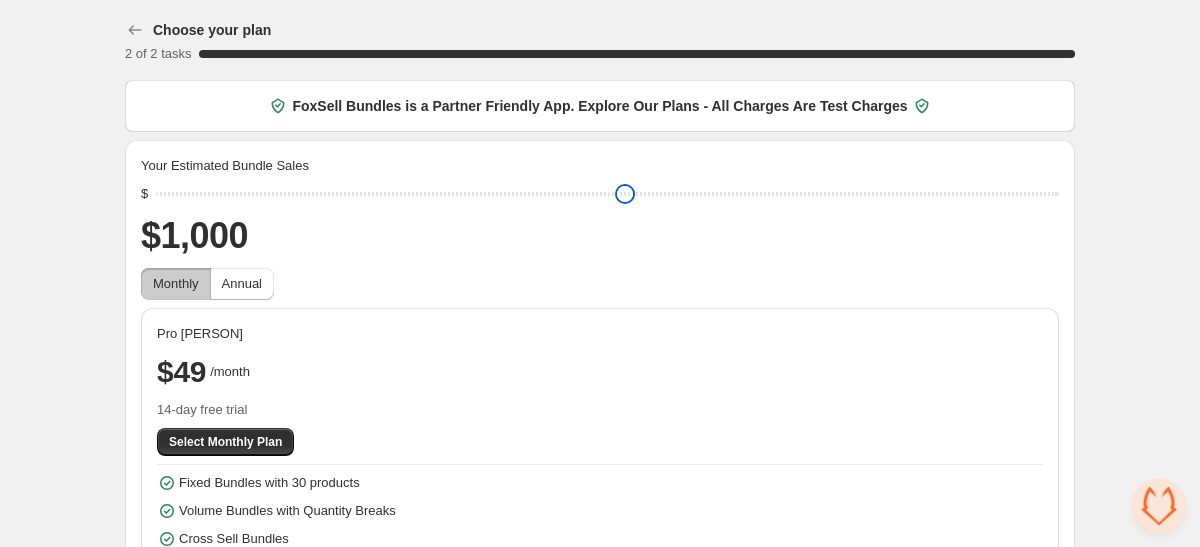 drag, startPoint x: 304, startPoint y: 195, endPoint x: 79, endPoint y: 179, distance: 225.56818 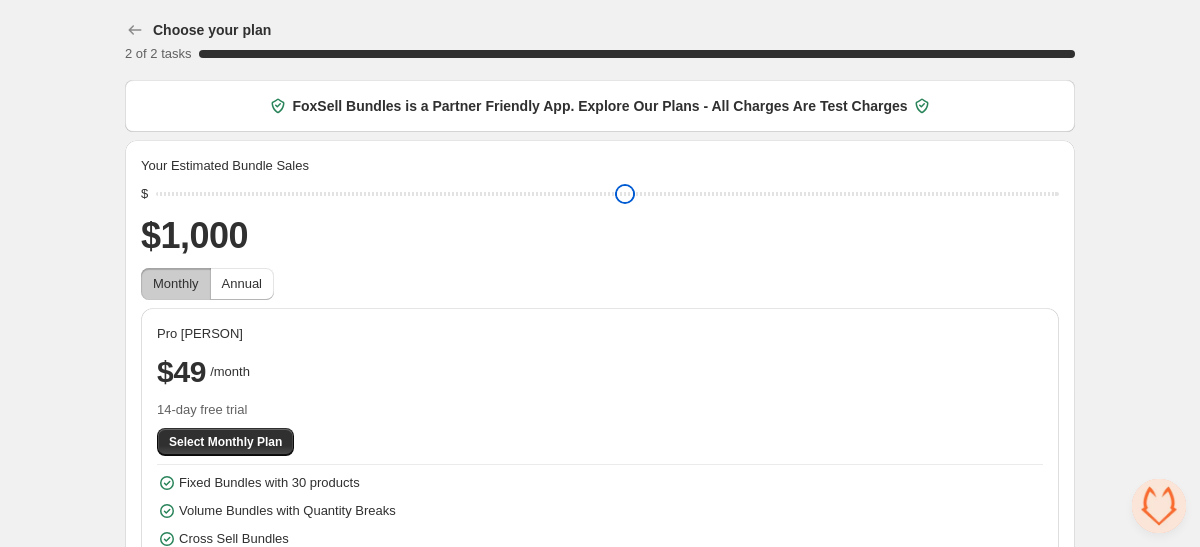 click on "Choose your plan 2 of 2 tasks 100 % FoxSell Bundles is a Partner Friendly App. Explore Our Plans - All Charges Are Test Charges Your Estimated Bundle Sales $ $1,000 Monthly Annual Pro 👤 $49 /month 14-day free trial Select Monthly Plan Fixed Bundles with 30 products Volume Bundles with Quantity Breaks Cross Sell Bundles Mix and Match Bundles with Infinite Options Inventory Management Seamless Checkout Experience" at bounding box center (600, 336) 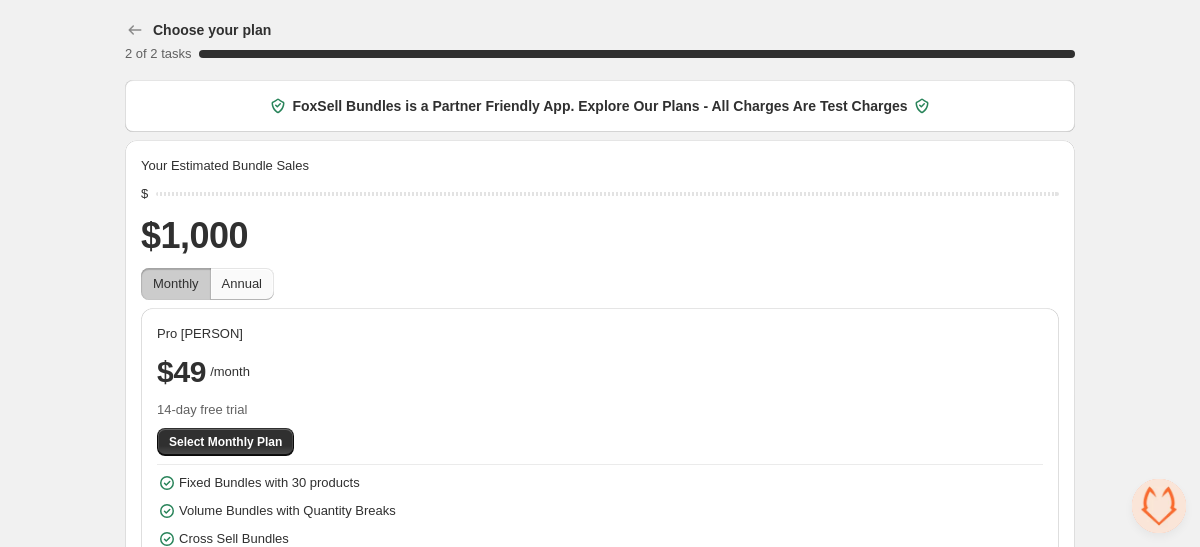 click on "Annual" at bounding box center [176, 283] 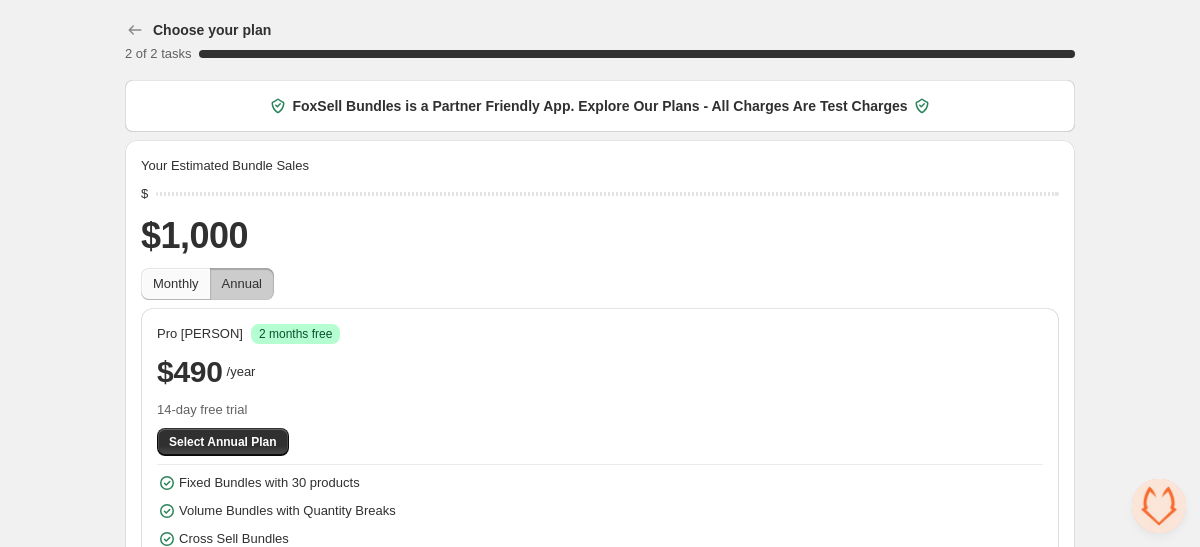 click on "Monthly" at bounding box center [176, 284] 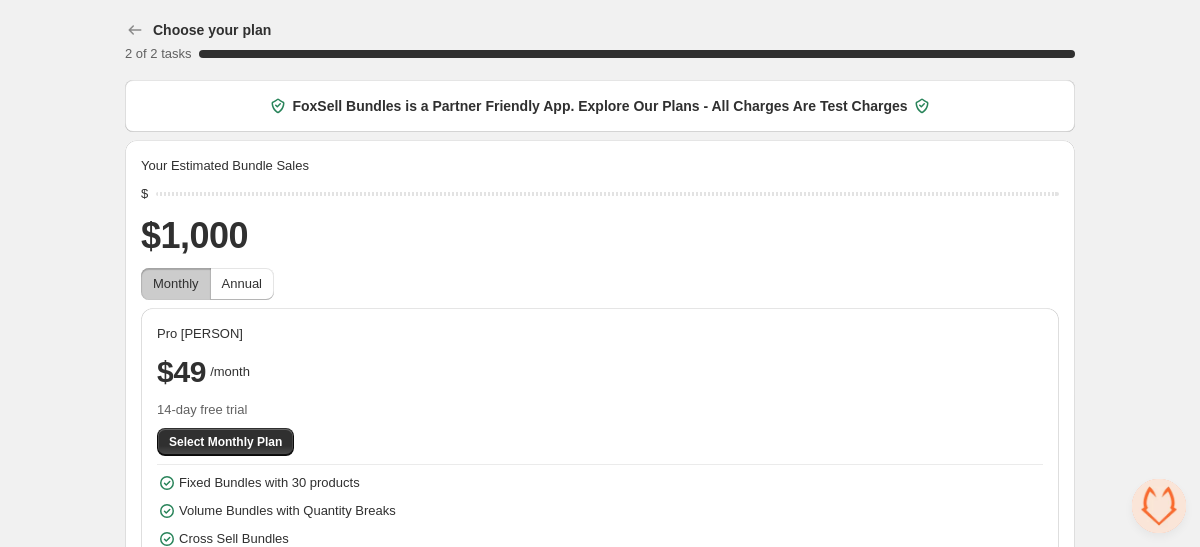 scroll, scrollTop: 126, scrollLeft: 0, axis: vertical 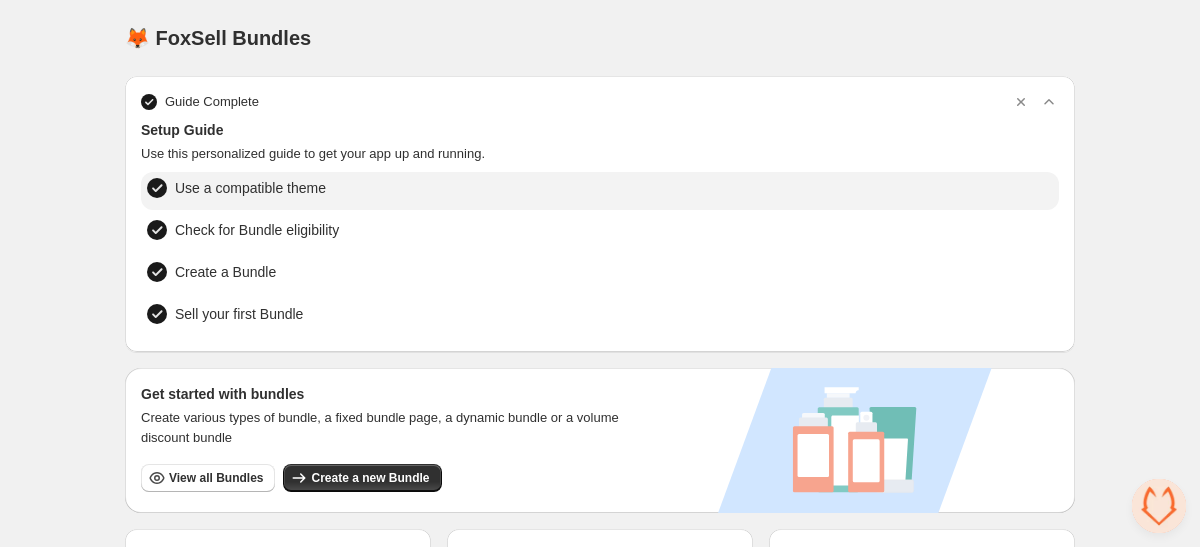click on "Use a compatible theme" at bounding box center (250, 188) 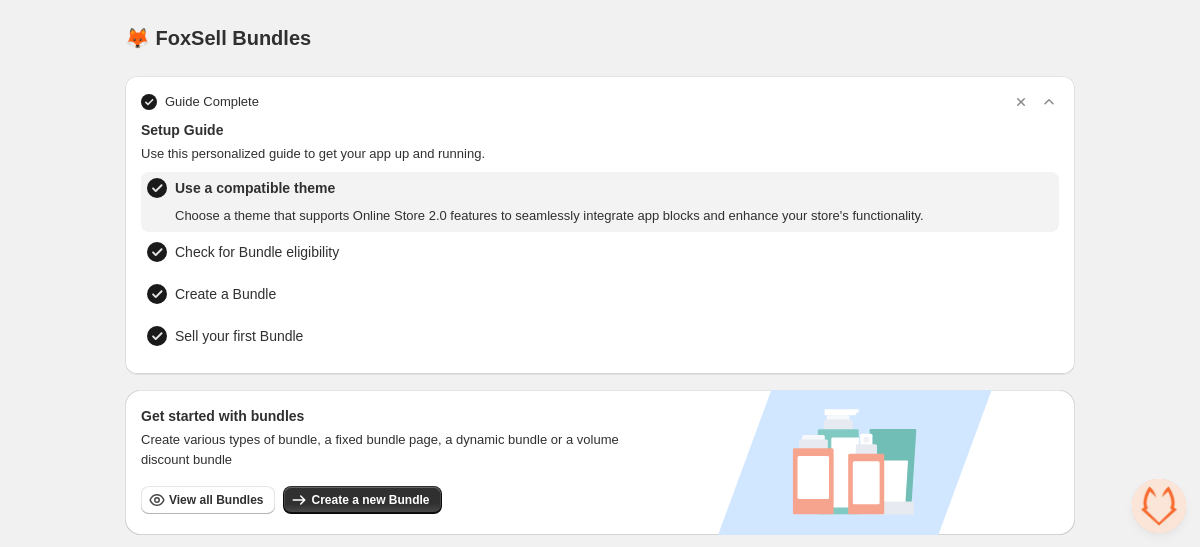 click on "Use a compatible theme" at bounding box center (549, 188) 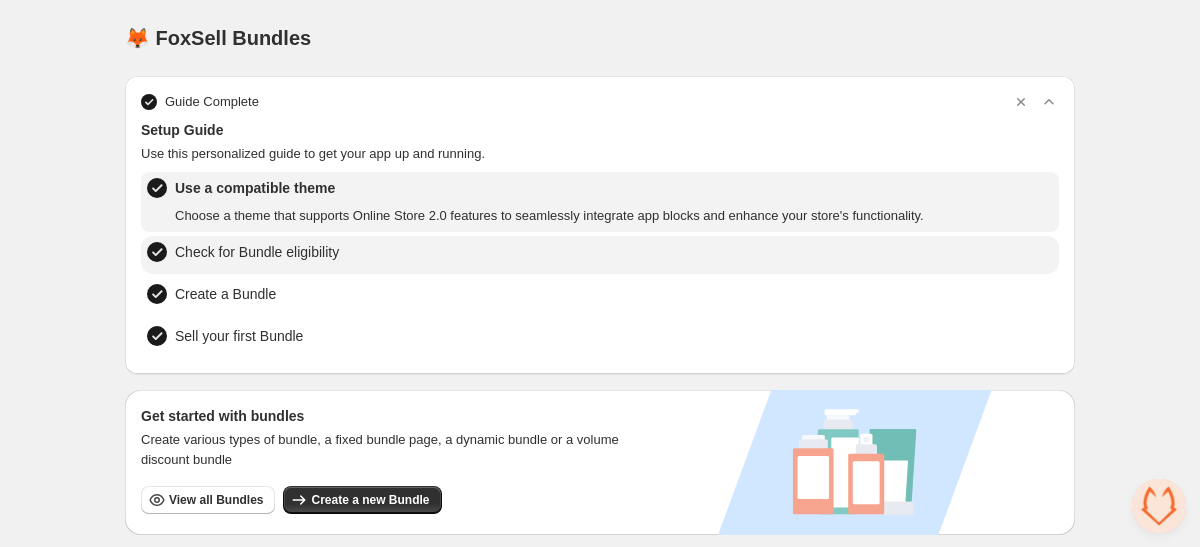 click on "Check for Bundle eligibility" at bounding box center [257, 252] 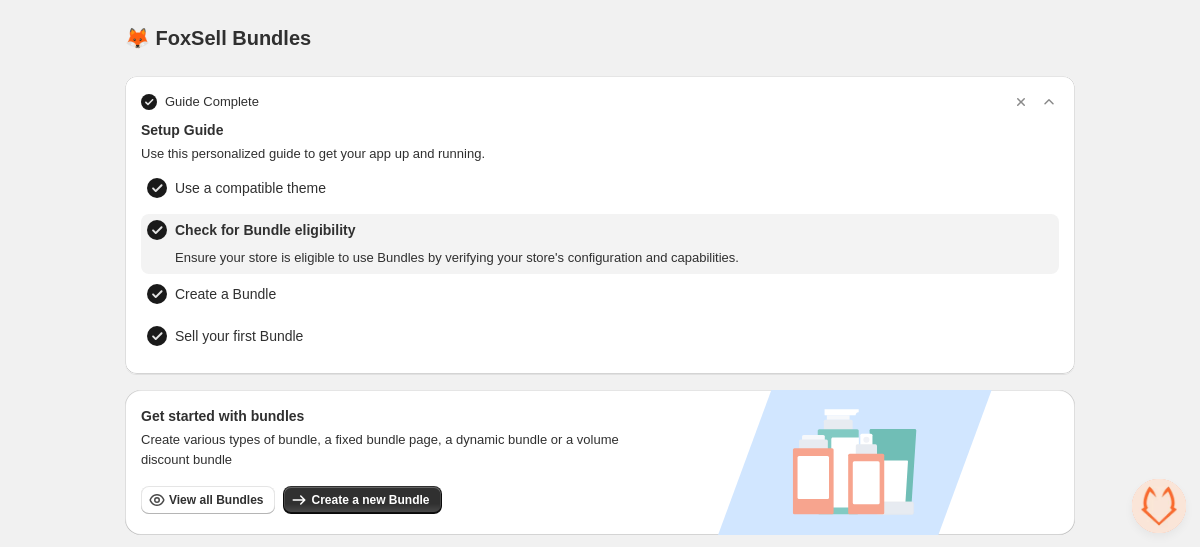 click on "Use a compatible theme Check for Bundle eligibility Ensure your store is eligible to use Bundles by verifying your store's configuration and capabilities. Create a Bundle Sell your first Bundle" at bounding box center [600, 265] 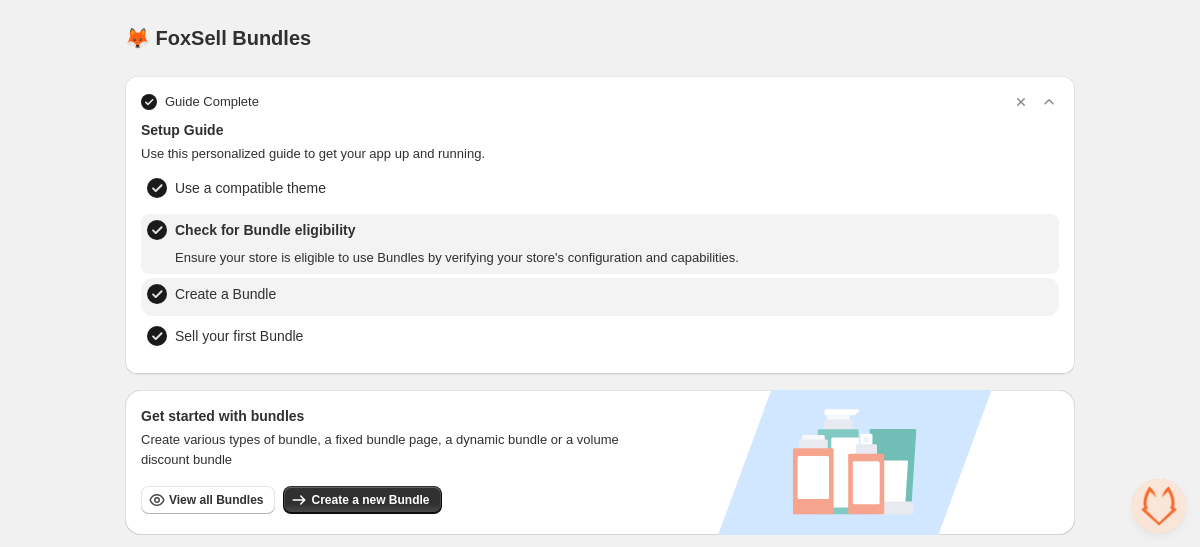 click on "Create a Bundle" at bounding box center [600, 297] 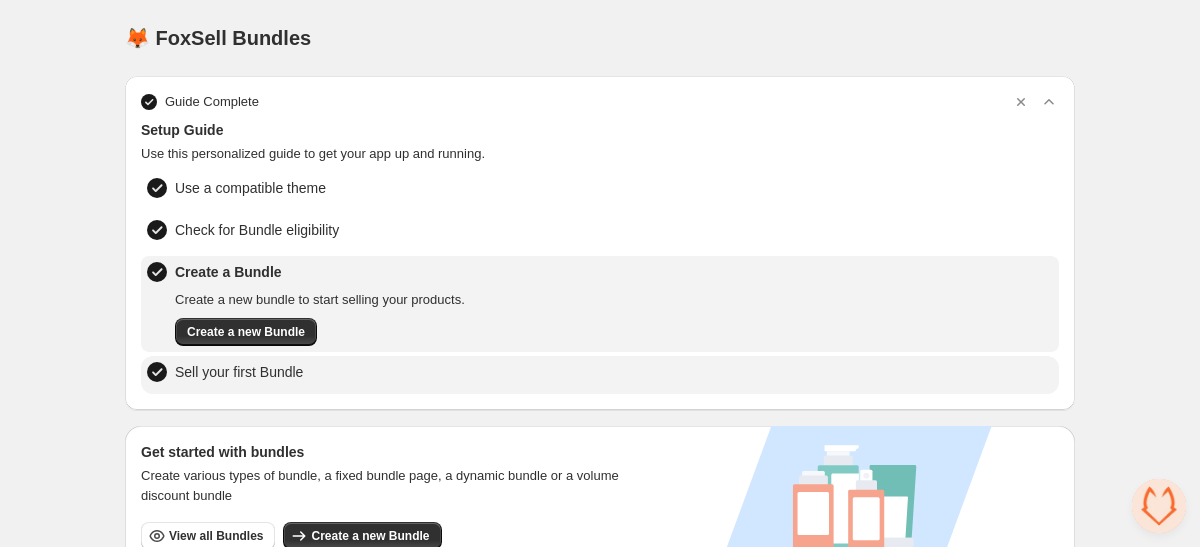 click on "Sell your first Bundle" at bounding box center [600, 375] 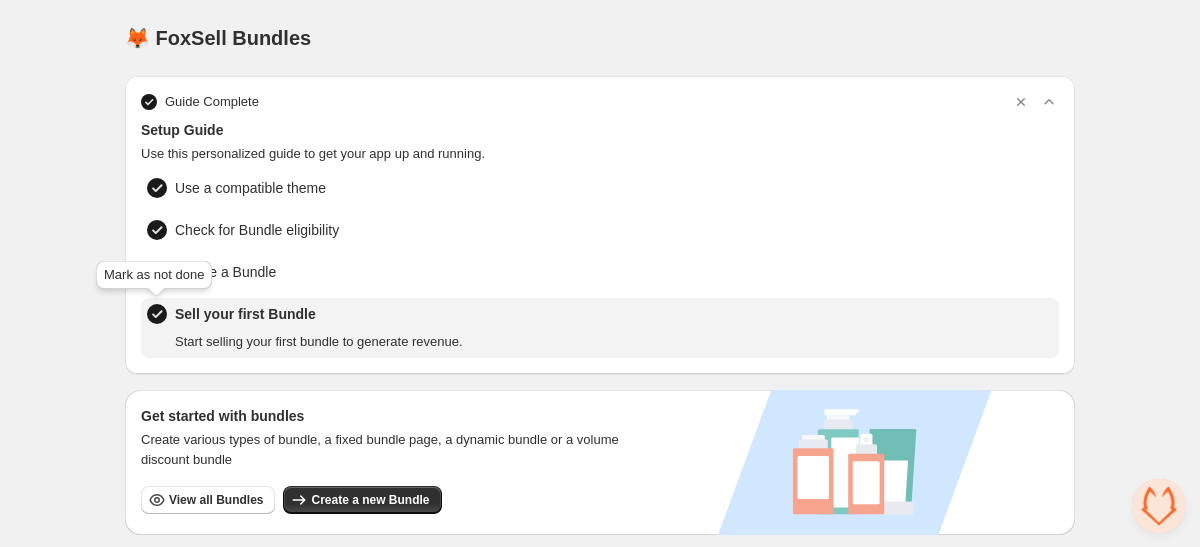 click at bounding box center (157, 314) 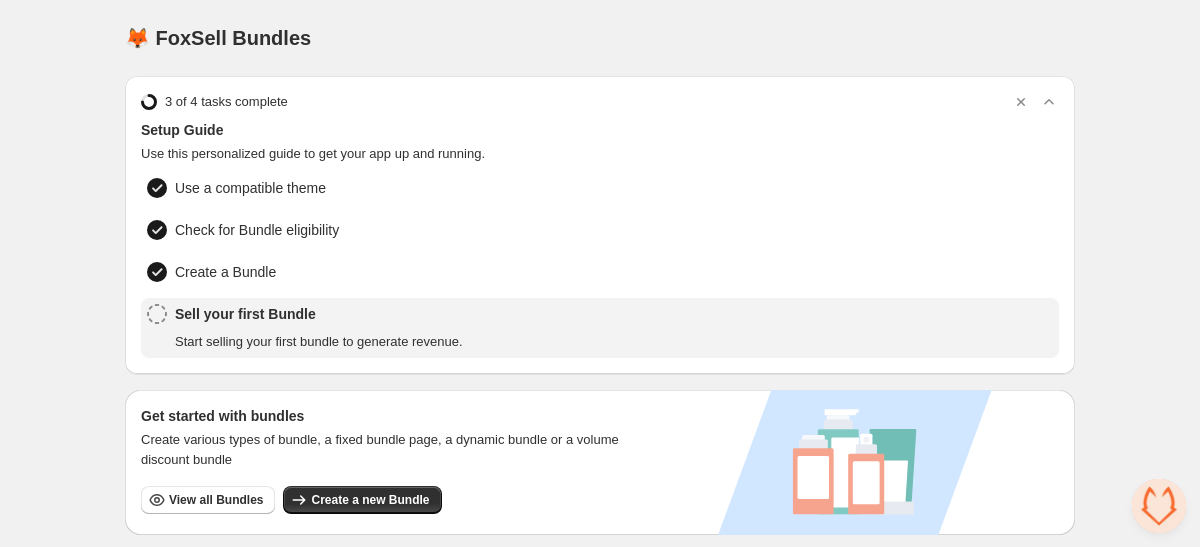 click on "Sell your first Bundle" at bounding box center (319, 314) 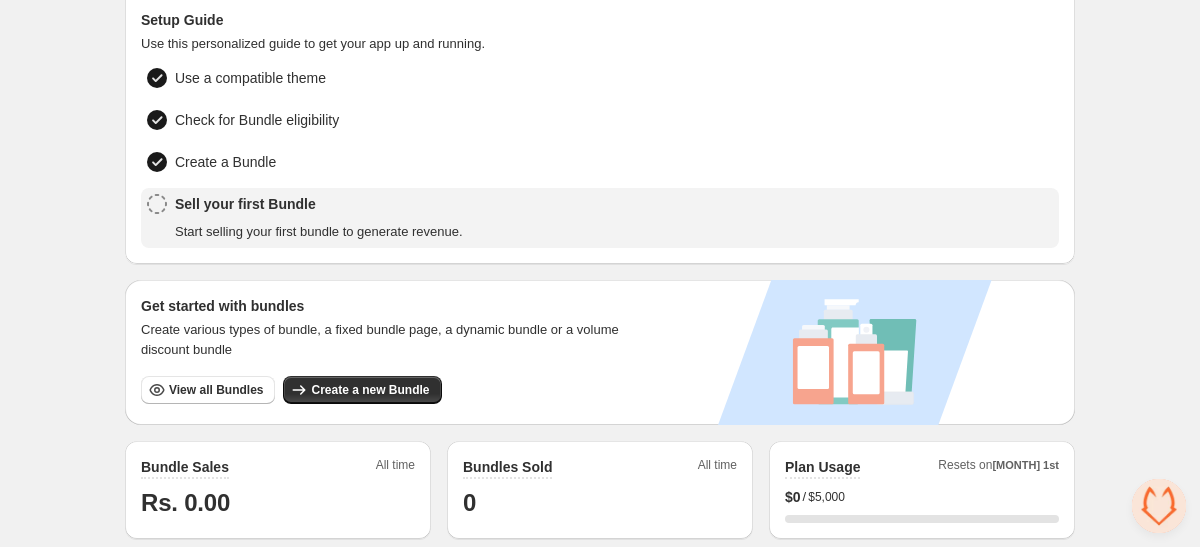 scroll, scrollTop: 237, scrollLeft: 0, axis: vertical 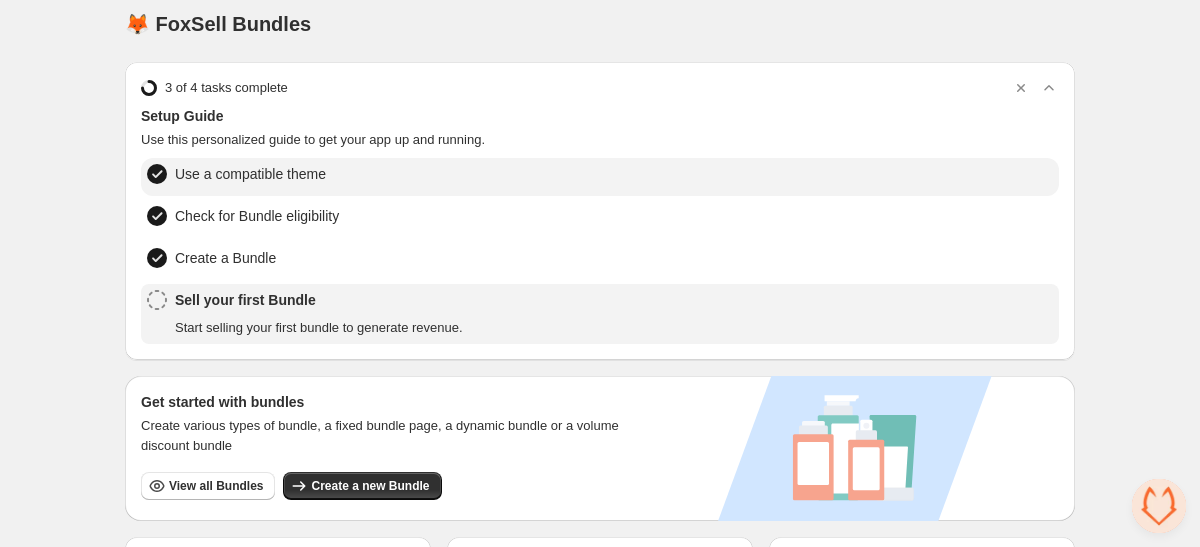 click on "Use a compatible theme" at bounding box center (250, 174) 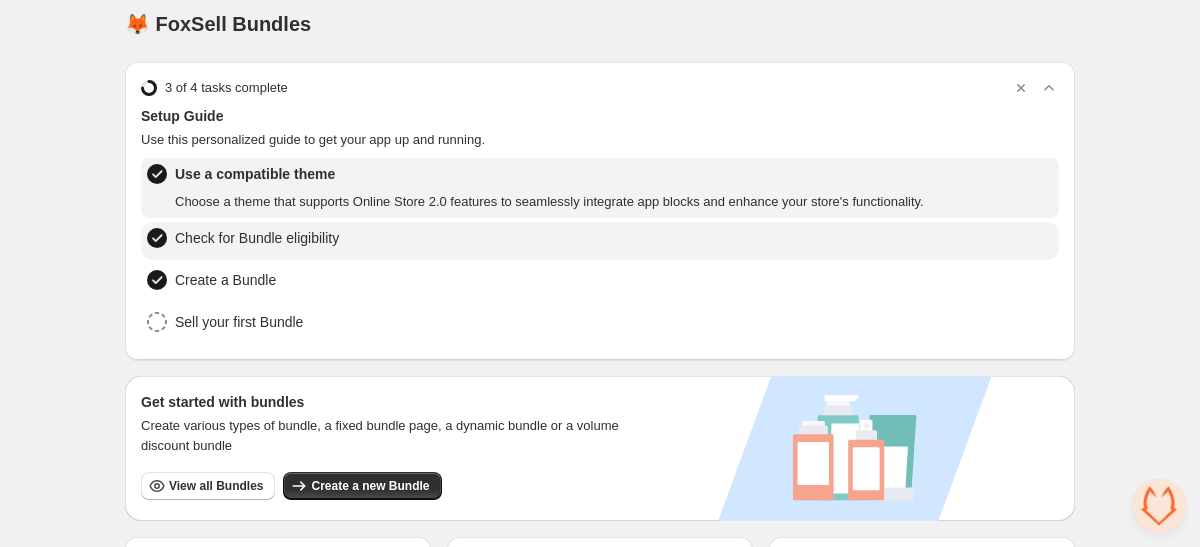 click on "Check for Bundle eligibility" at bounding box center (257, 238) 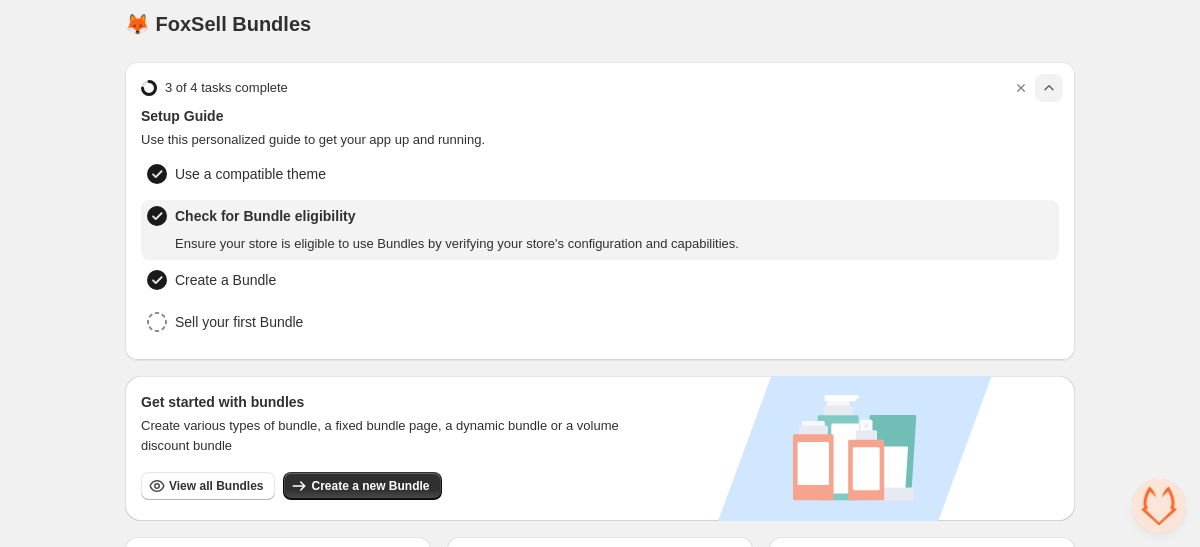 click at bounding box center (1049, 88) 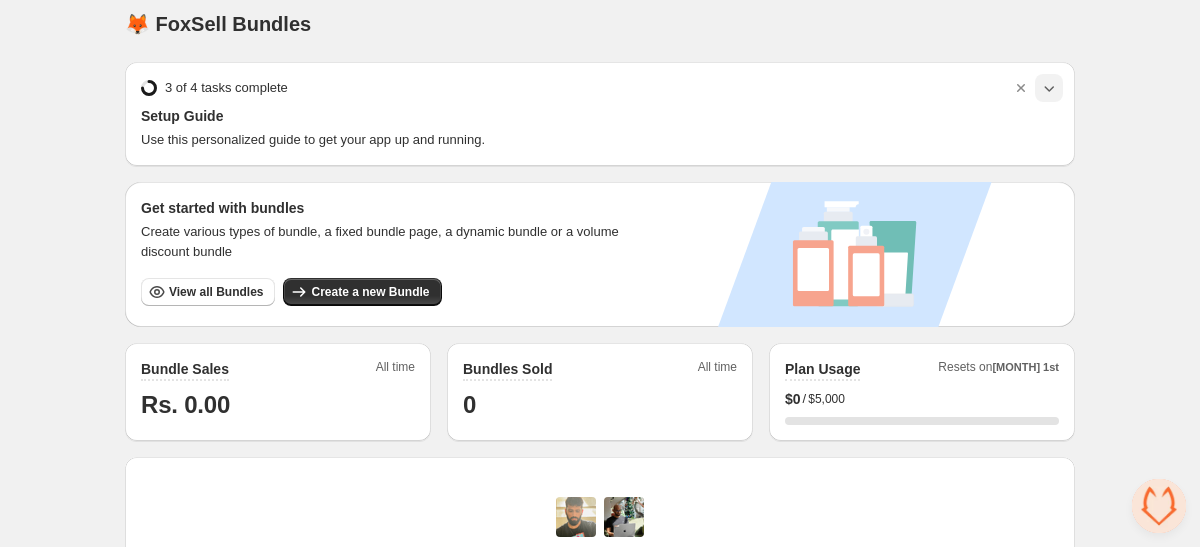 click at bounding box center (1021, 88) 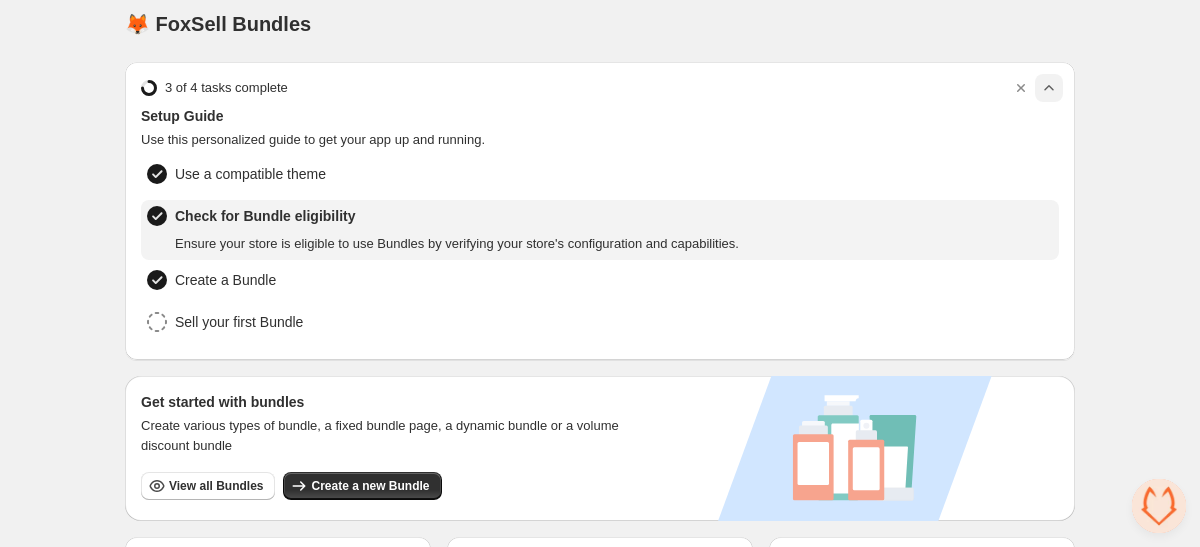 click on "3 of 4 tasks complete" at bounding box center [226, 88] 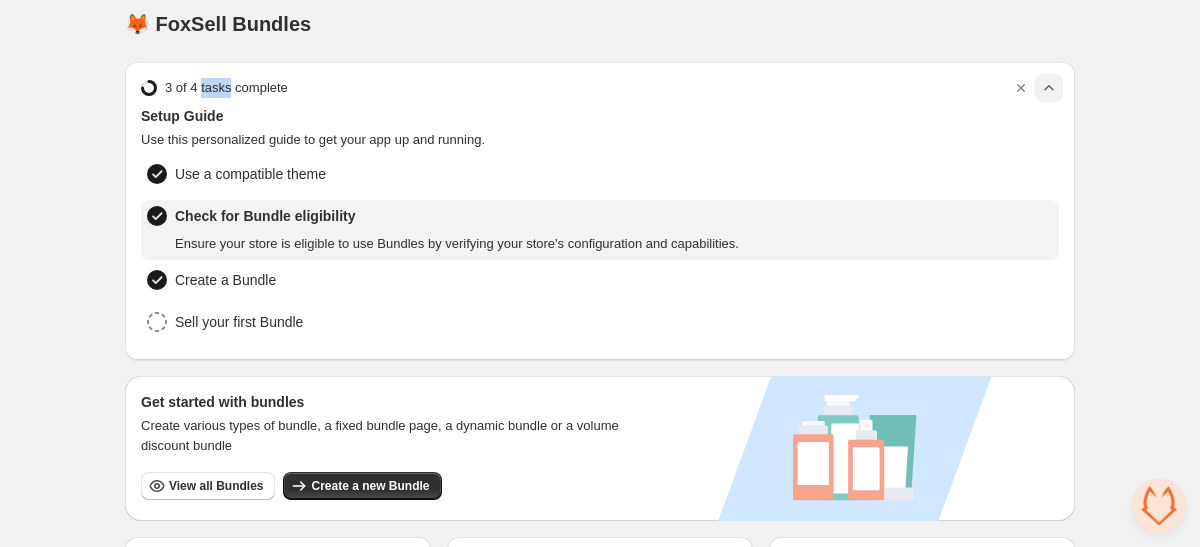 click on "3 of 4 tasks complete" at bounding box center (226, 88) 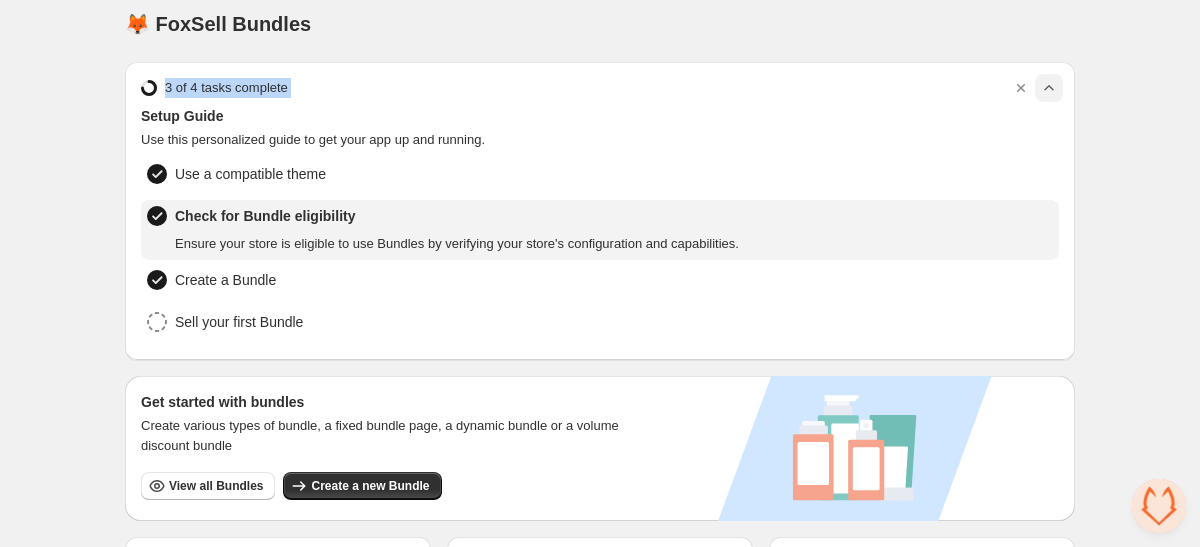 click on "3 of 4 tasks complete" at bounding box center (226, 88) 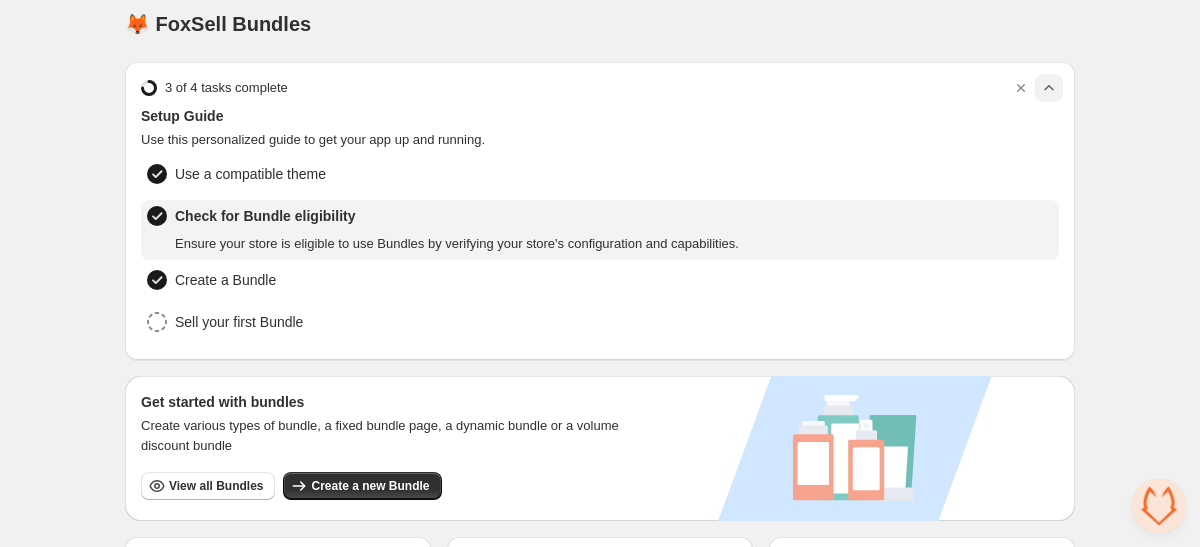 click on "3 of 4 tasks complete" at bounding box center [226, 88] 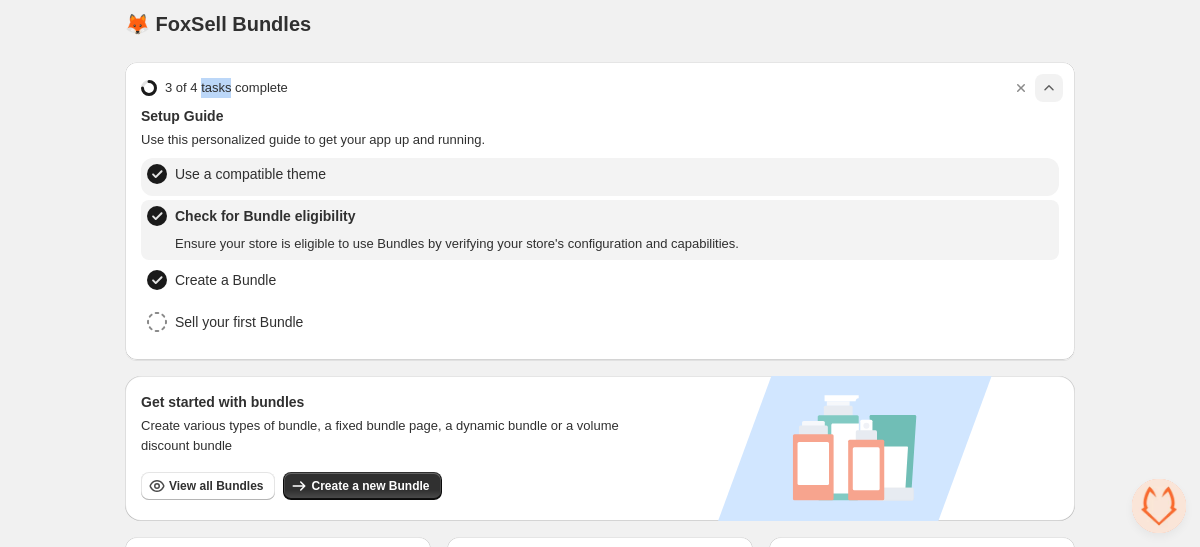 click on "Use a compatible theme" at bounding box center (236, 177) 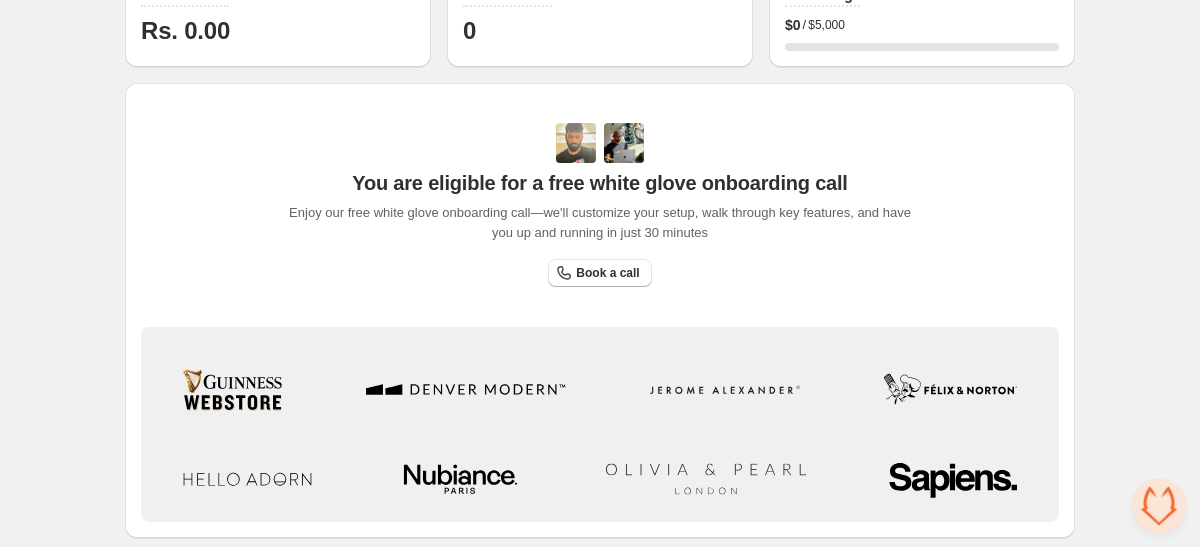 scroll, scrollTop: 738, scrollLeft: 0, axis: vertical 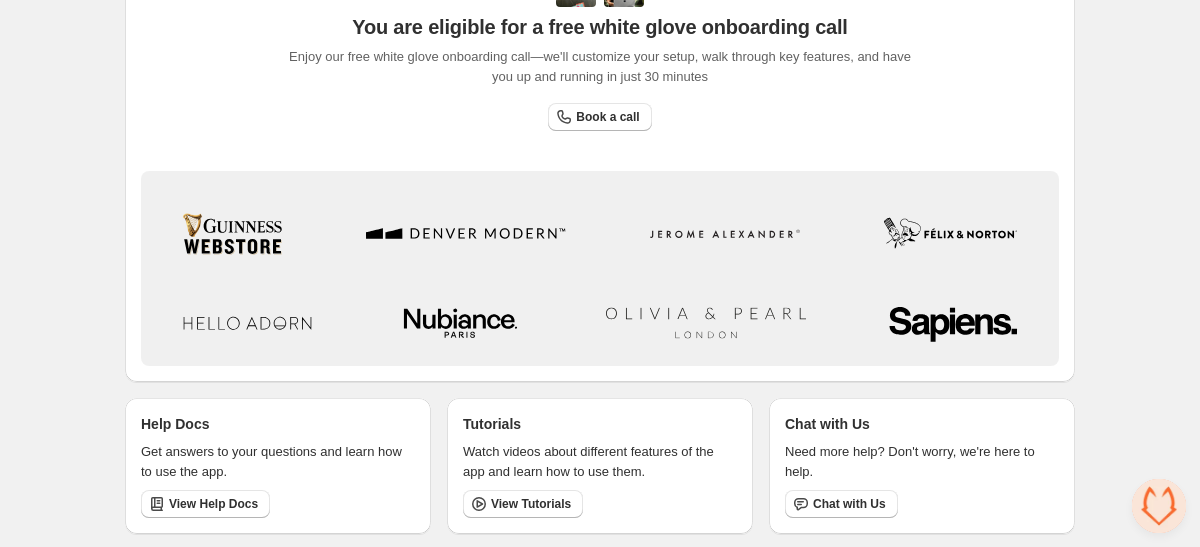 click on "Home Bundles Analytics Plan and Billing 🦊 FoxSell Bundles. This page is ready 🦊 FoxSell Bundles      3 of 4 tasks complete Setup Guide Use this personalized guide to get your app up and running. Use a compatible theme Choose a theme that supports Online Store 2.0 features to seamlessly integrate app blocks and enhance your store's functionality. Check for Bundle eligibility Create a Bundle Sell your first Bundle Get started with bundles Create various types of bundle, a fixed bundle page, a dynamic bundle or a volume discount bundle View all Bundles Create a new Bundle Bundle Sales All time Rs. 0.00 Bundles Sold All time 0 Plan Usage Resets on  Aug 1st $ 0 / $5,000 0 % You are eligible for a free white glove onboarding call Enjoy our free white glove onboarding call—we'll customize your setup, walk through key features, and have you up and running in just 30 minutes Book a call Brand/Logos/Horizontal + Surname Original Help Docs Get answers to your questions and learn how to use the app. Tutorials" at bounding box center [600, -94] 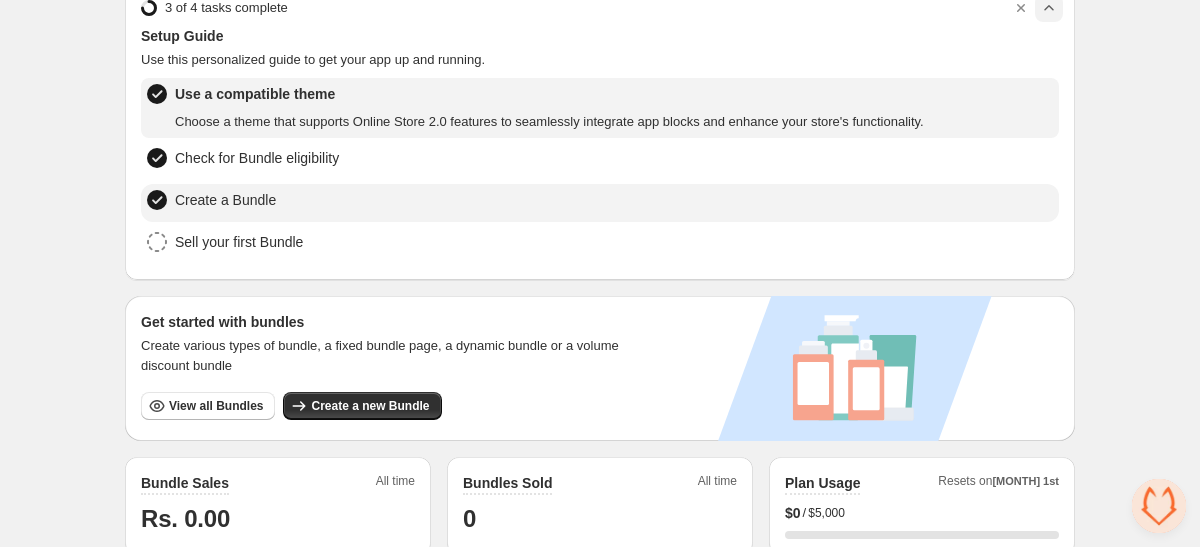 scroll, scrollTop: 223, scrollLeft: 0, axis: vertical 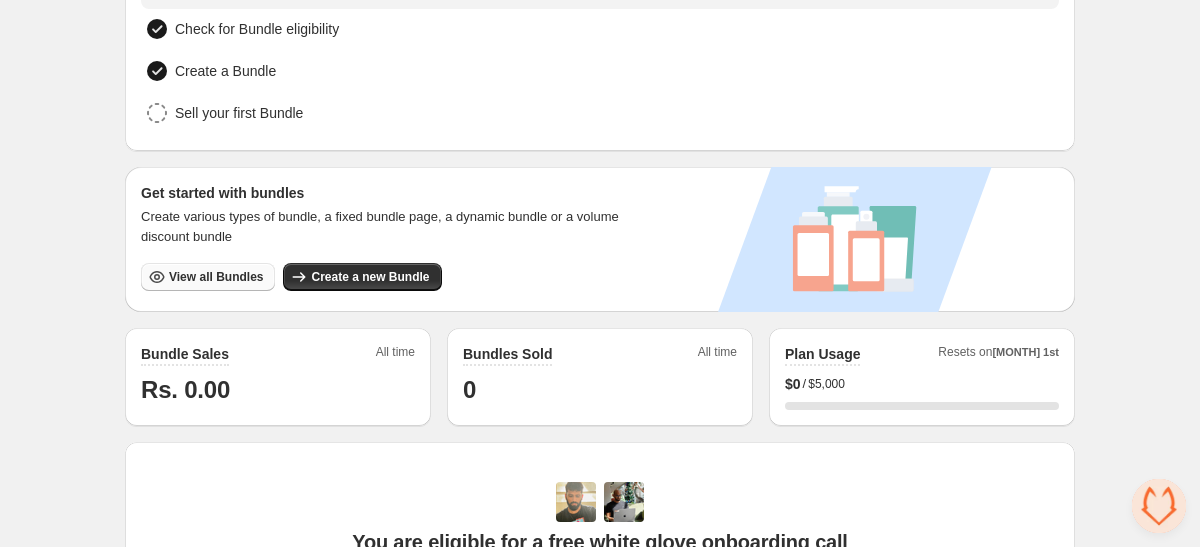click on "View all Bundles" at bounding box center [216, 277] 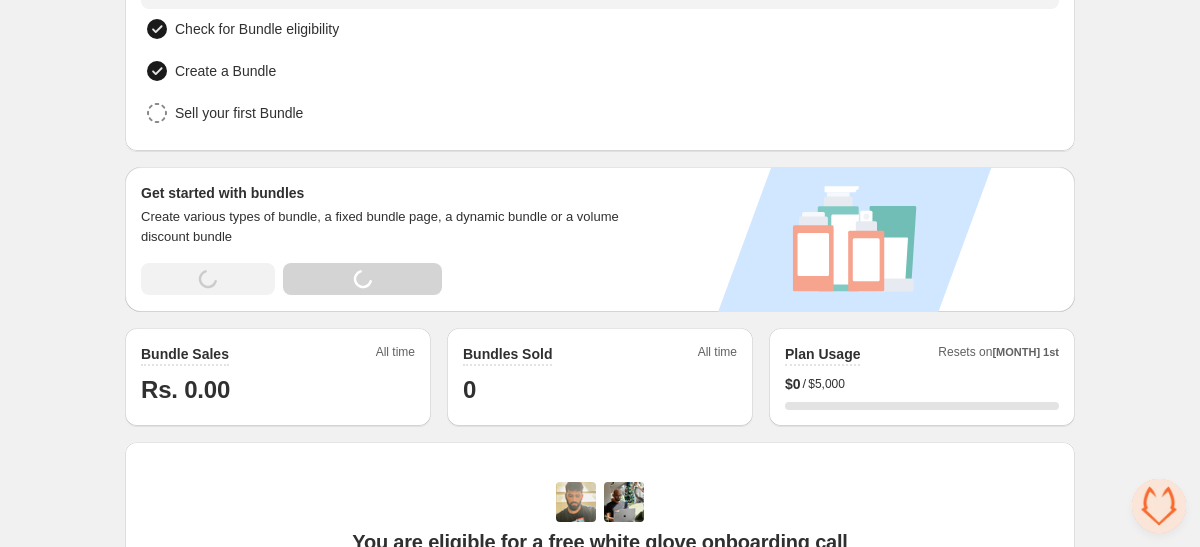 scroll, scrollTop: 337, scrollLeft: 0, axis: vertical 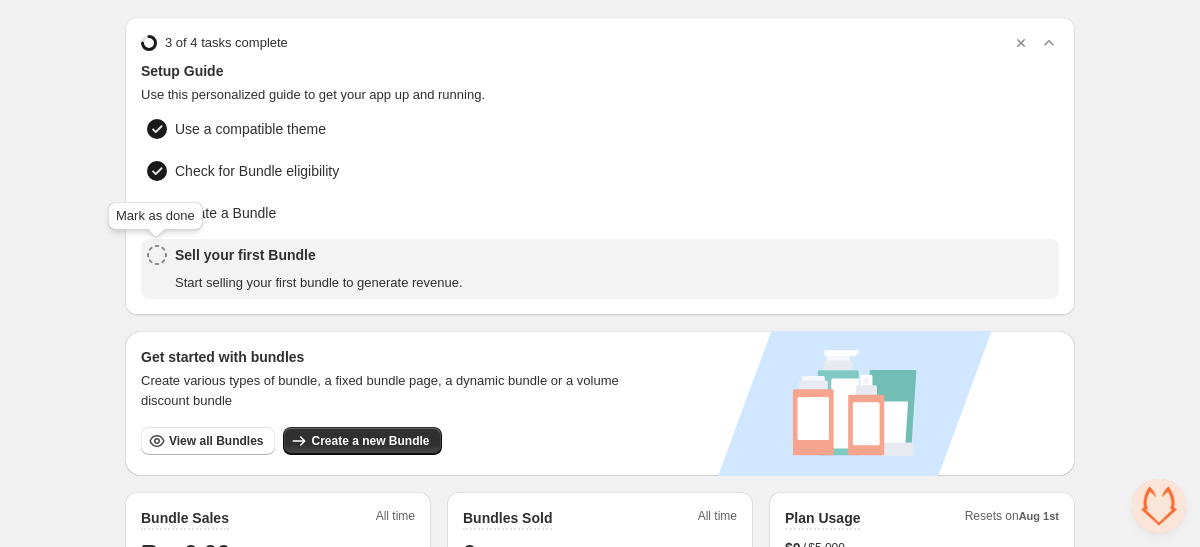 click at bounding box center (157, 255) 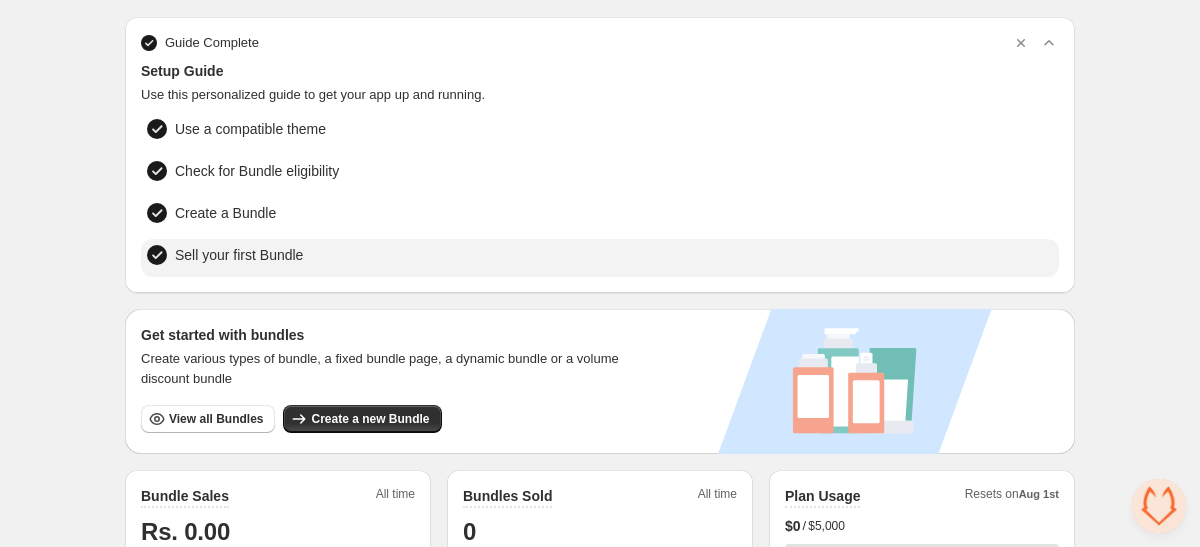 scroll, scrollTop: 0, scrollLeft: 0, axis: both 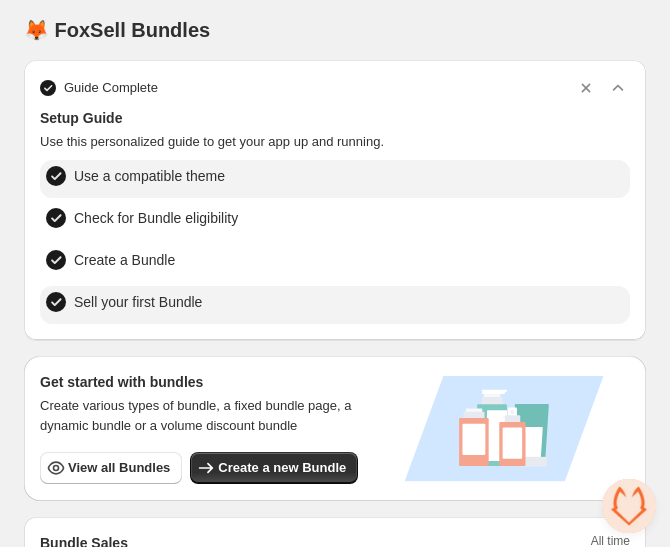 click on "Use a compatible theme" at bounding box center (335, 179) 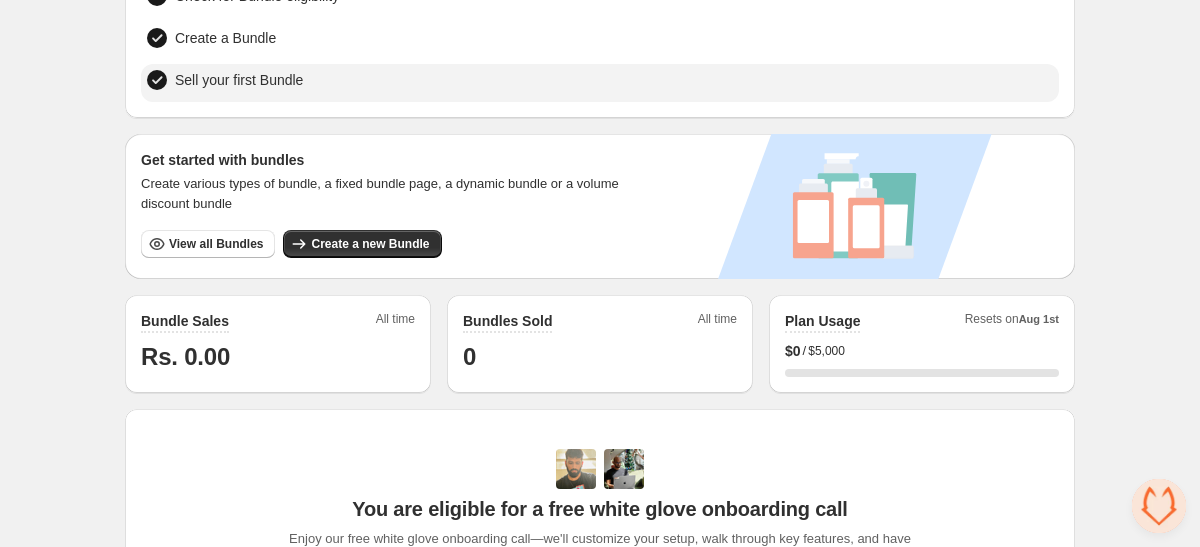 scroll, scrollTop: 192, scrollLeft: 0, axis: vertical 